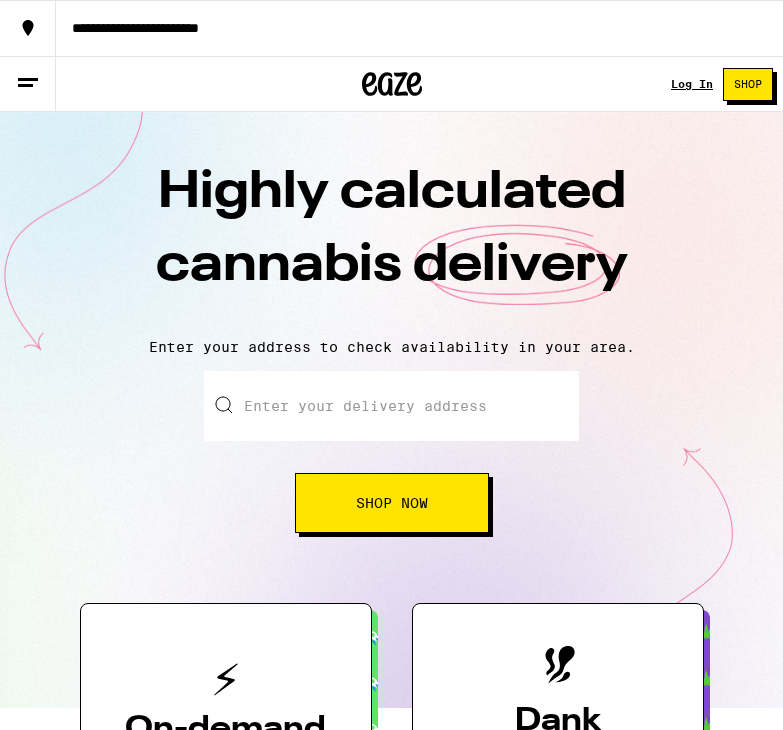 scroll, scrollTop: 0, scrollLeft: 0, axis: both 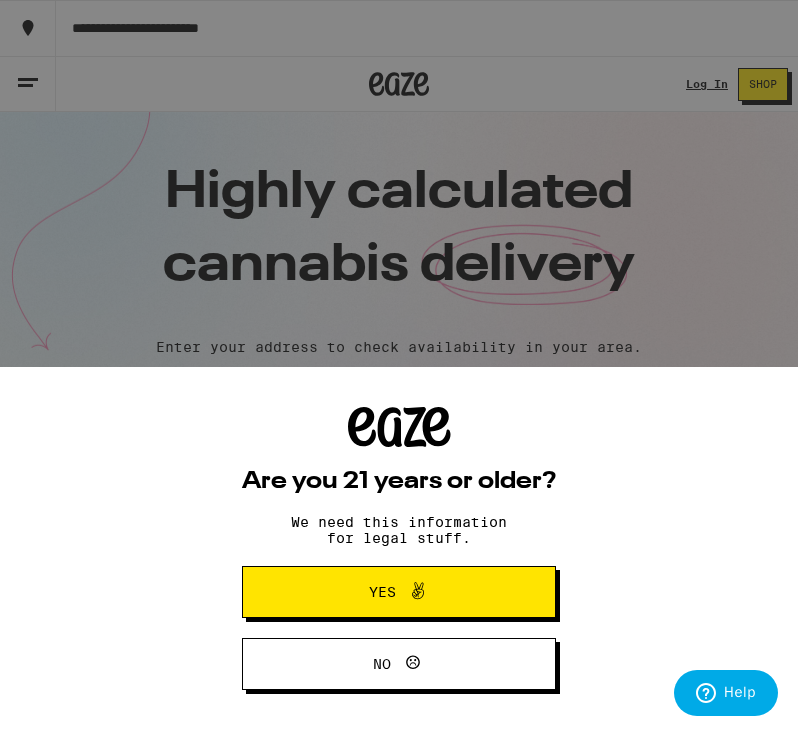 click 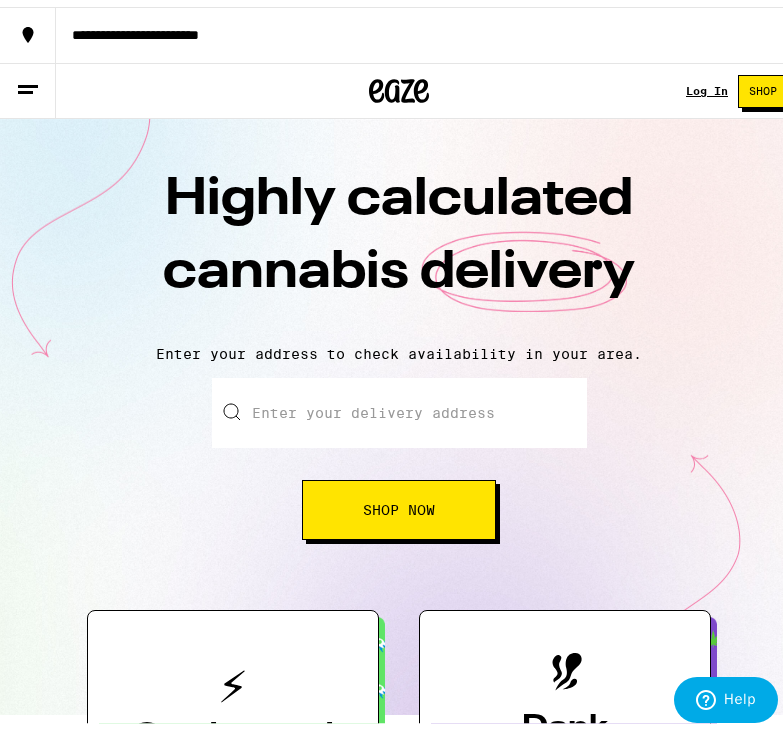 click on "Shop Now" at bounding box center (399, 503) 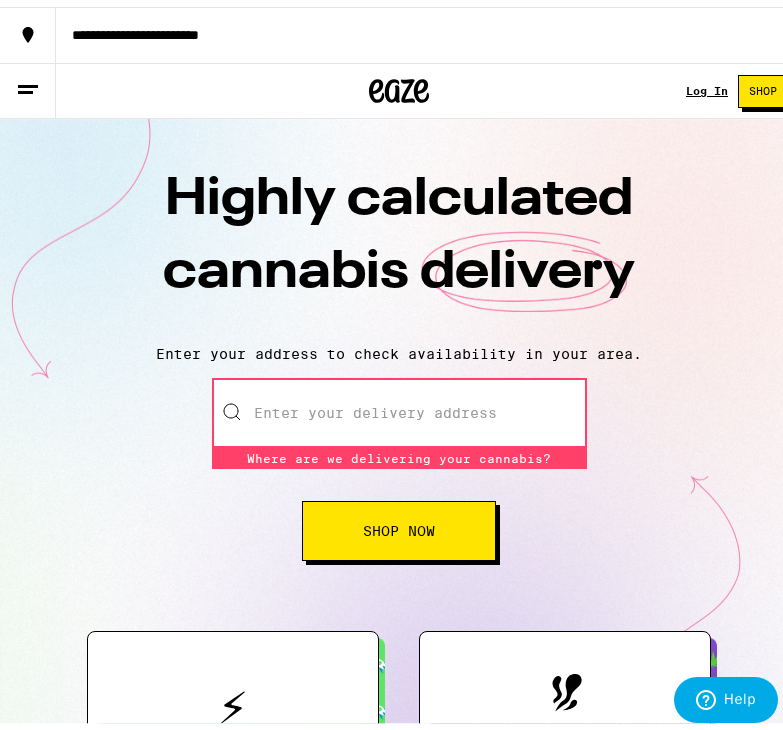 click on "Log In" at bounding box center [707, 84] 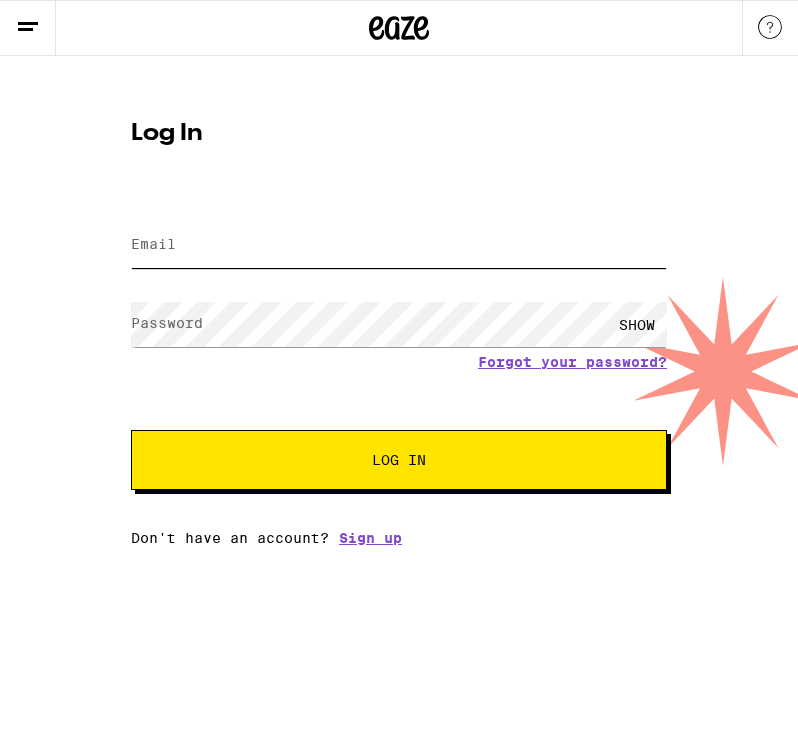 click on "Email" at bounding box center (399, 245) 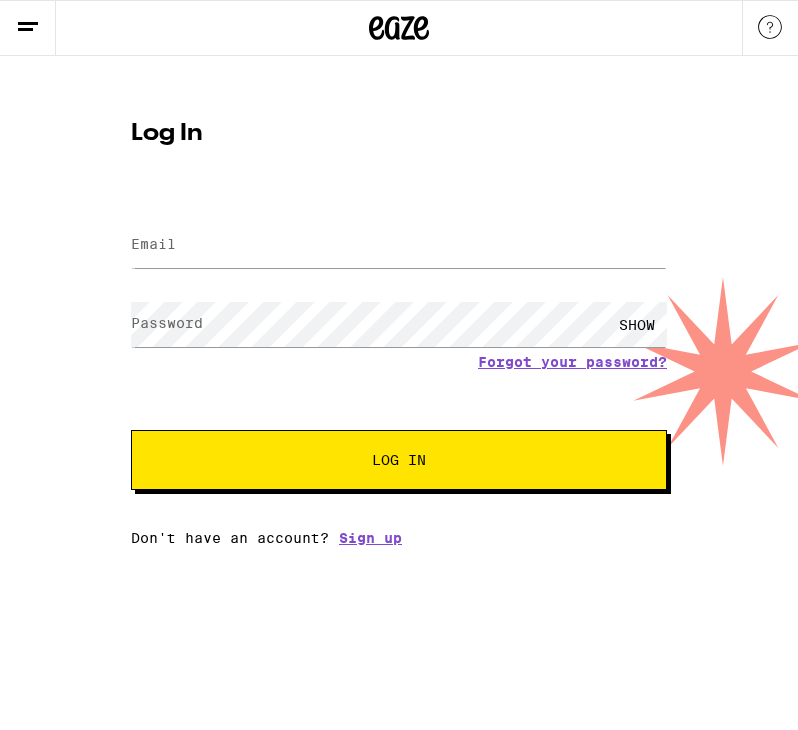 click at bounding box center (28, 28) 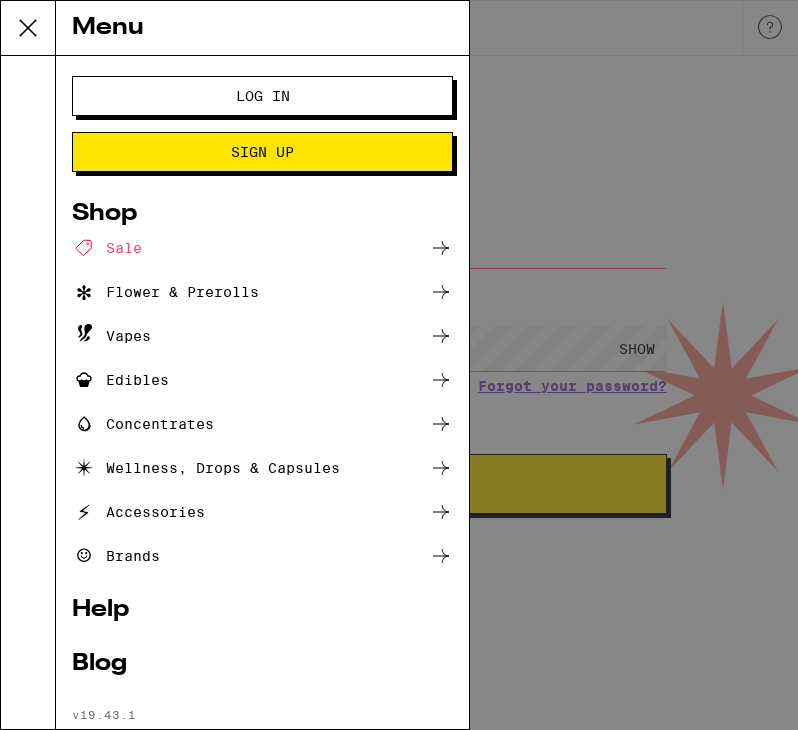 click on "Menu" at bounding box center [262, 28] 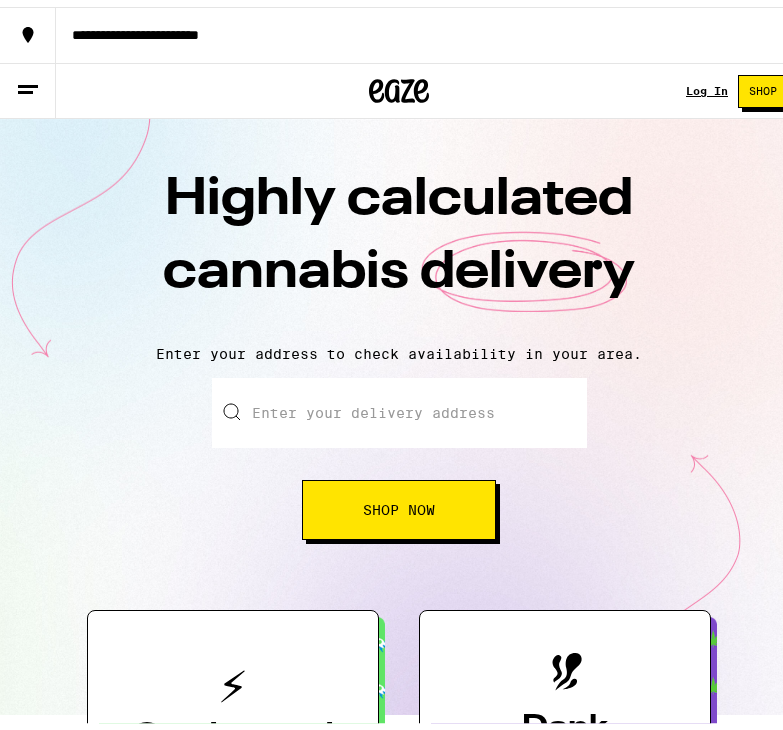 click on "Shop Now" at bounding box center (399, 503) 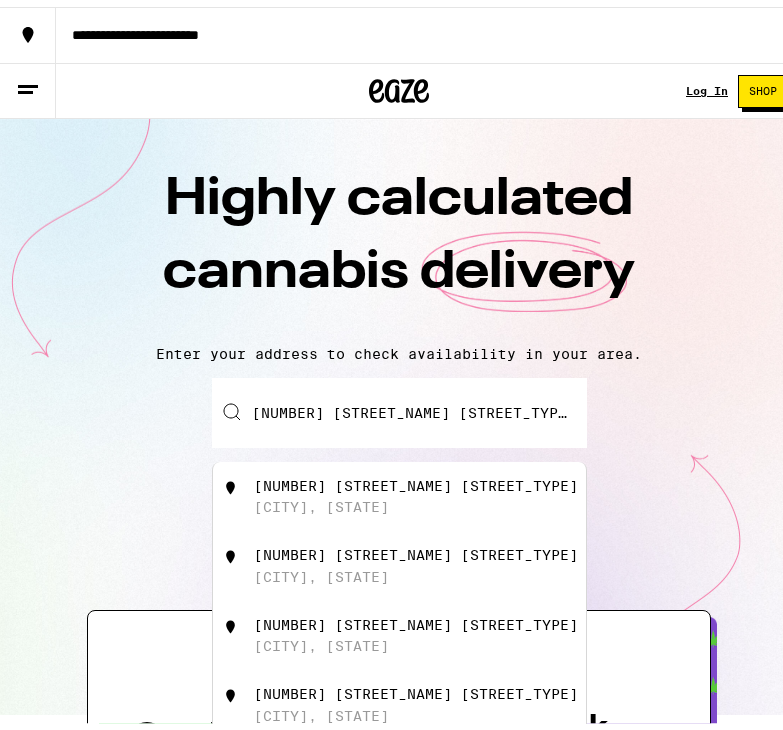 click on "[NUMBER] [STREET_NAME] [STREET_TYPE] [CITY], [STATE]" at bounding box center [432, 490] 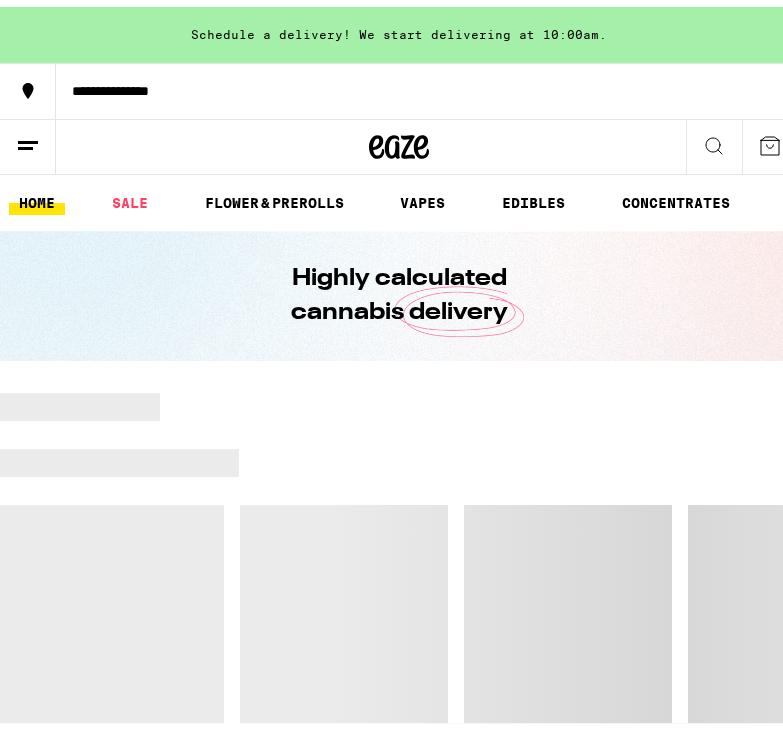 scroll, scrollTop: 0, scrollLeft: 0, axis: both 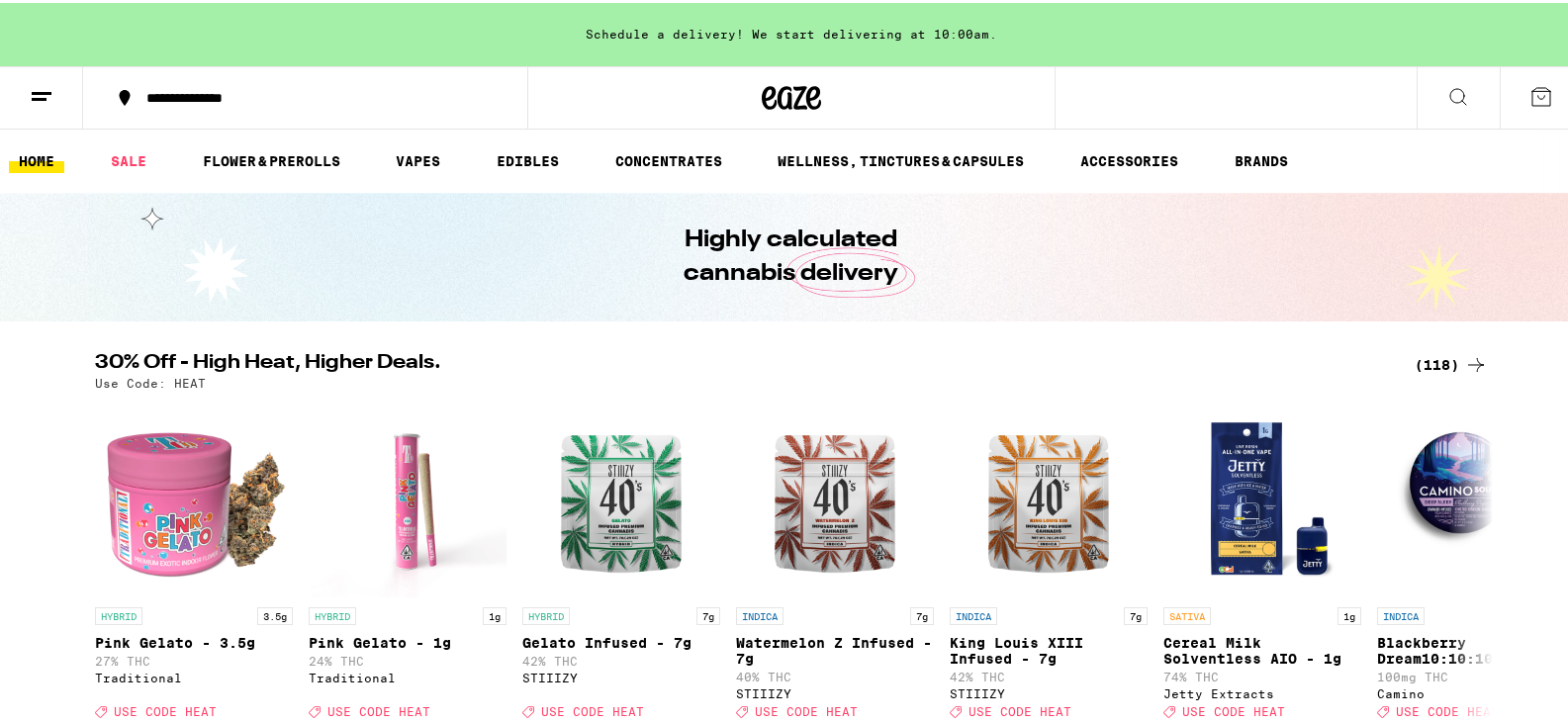 click on "(118)" at bounding box center (1451, 362) 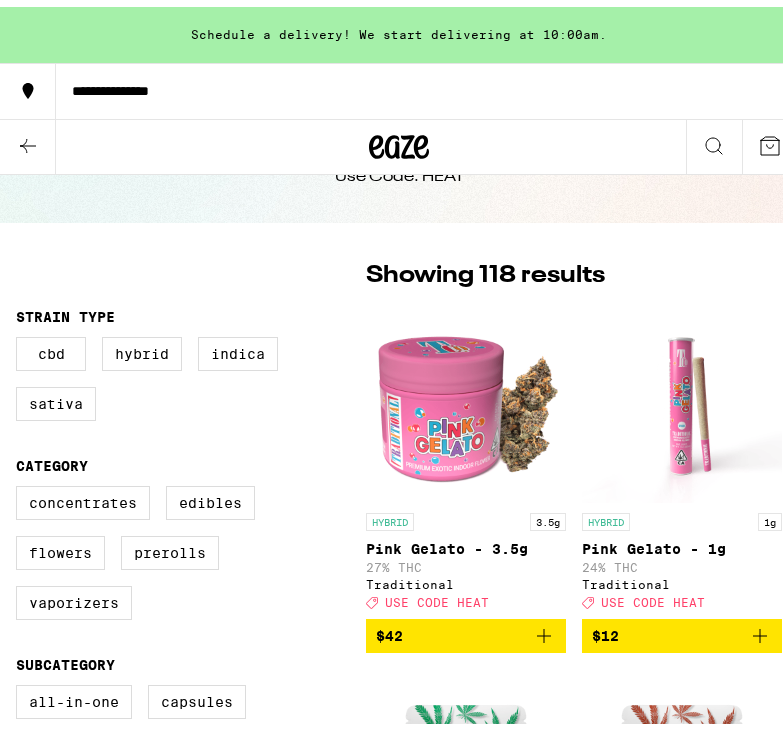 scroll, scrollTop: 83, scrollLeft: 0, axis: vertical 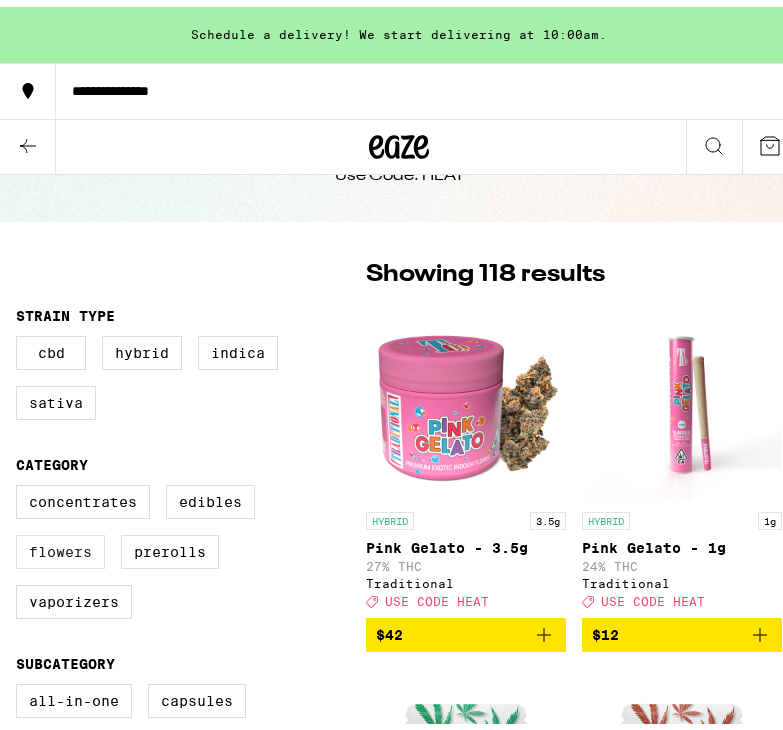 click on "Flowers" at bounding box center [60, 545] 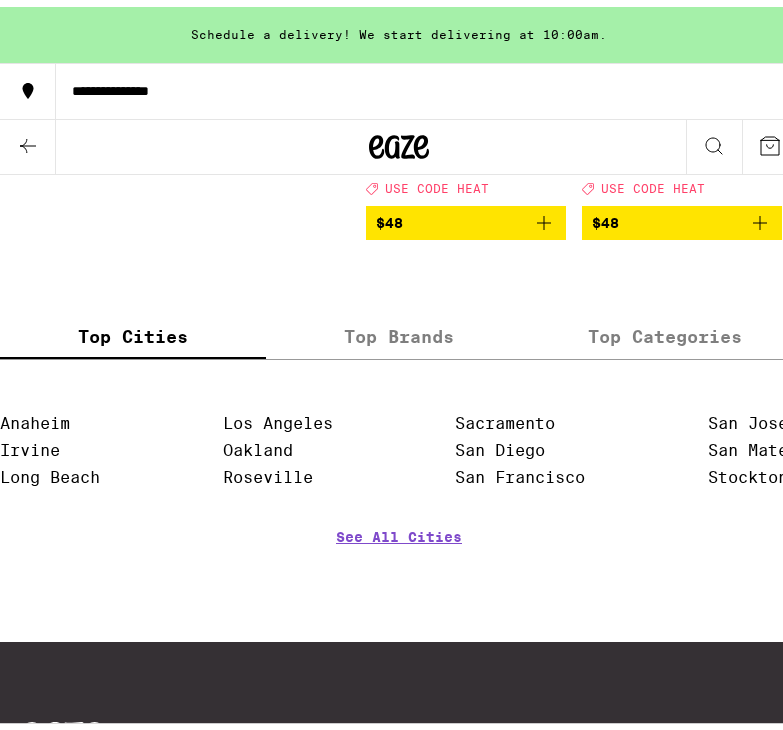 scroll, scrollTop: 2090, scrollLeft: 0, axis: vertical 